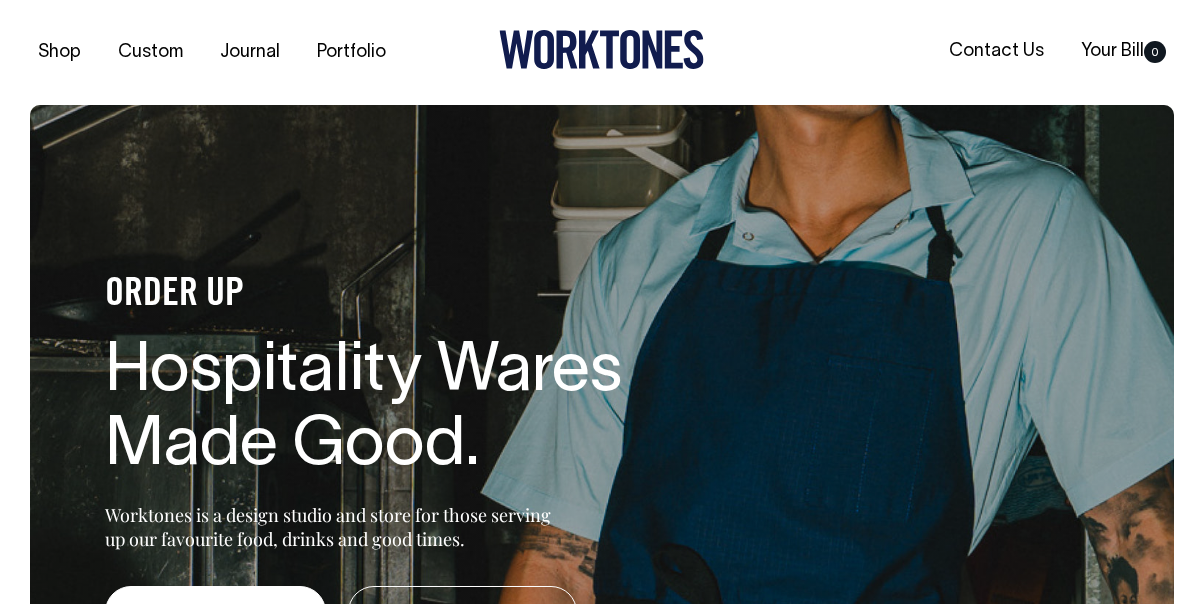 scroll, scrollTop: 0, scrollLeft: 0, axis: both 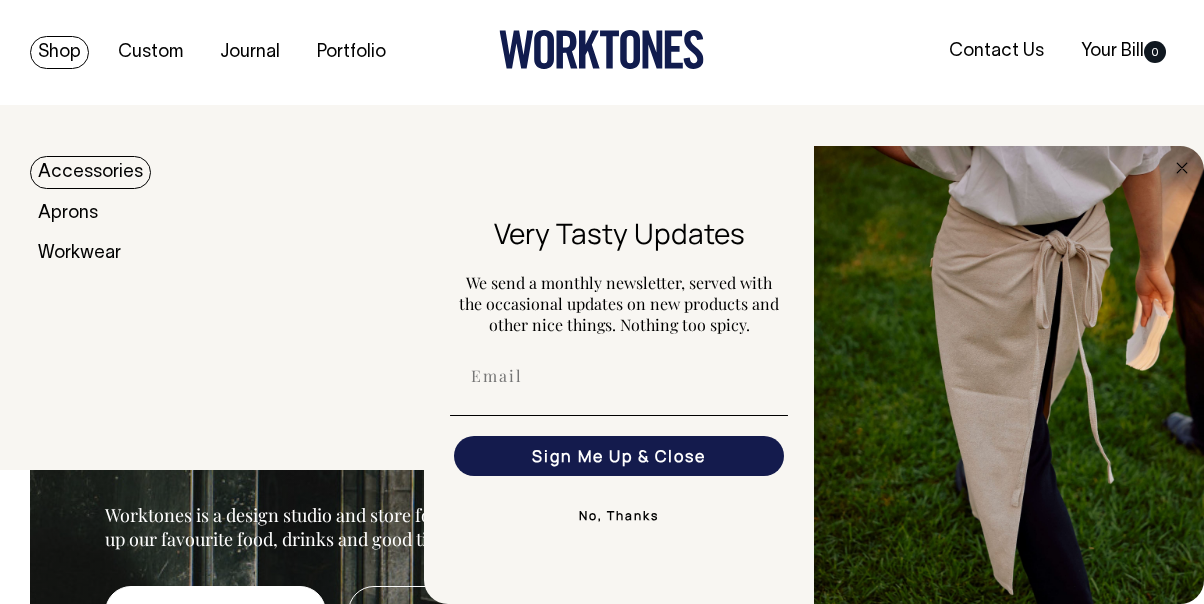 click on "Shop" at bounding box center [59, 52] 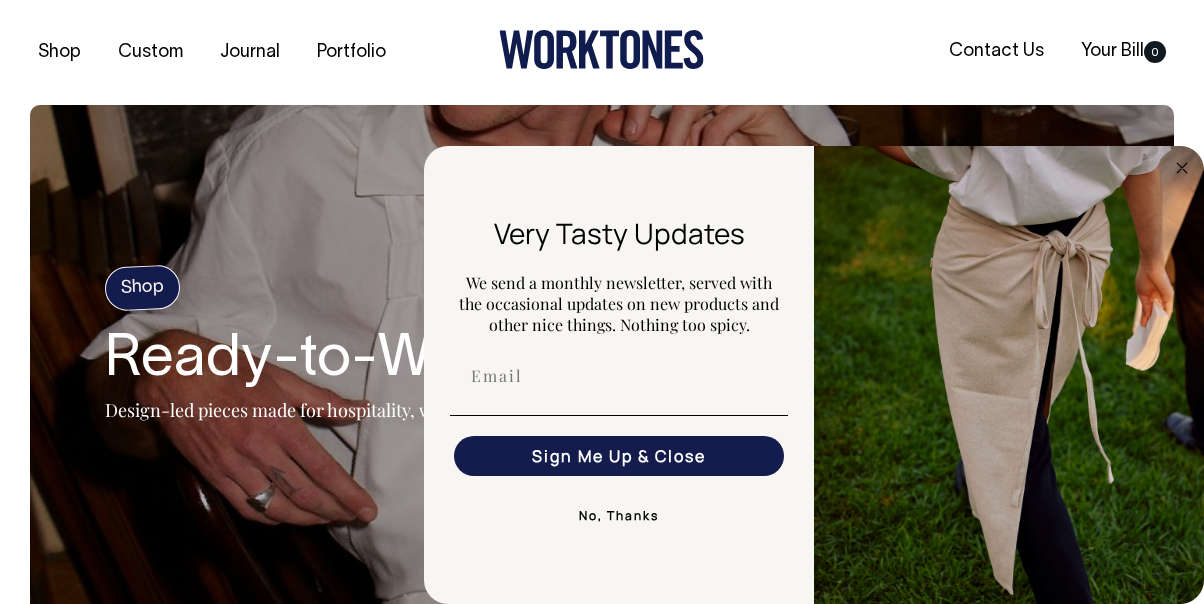 scroll, scrollTop: 0, scrollLeft: 0, axis: both 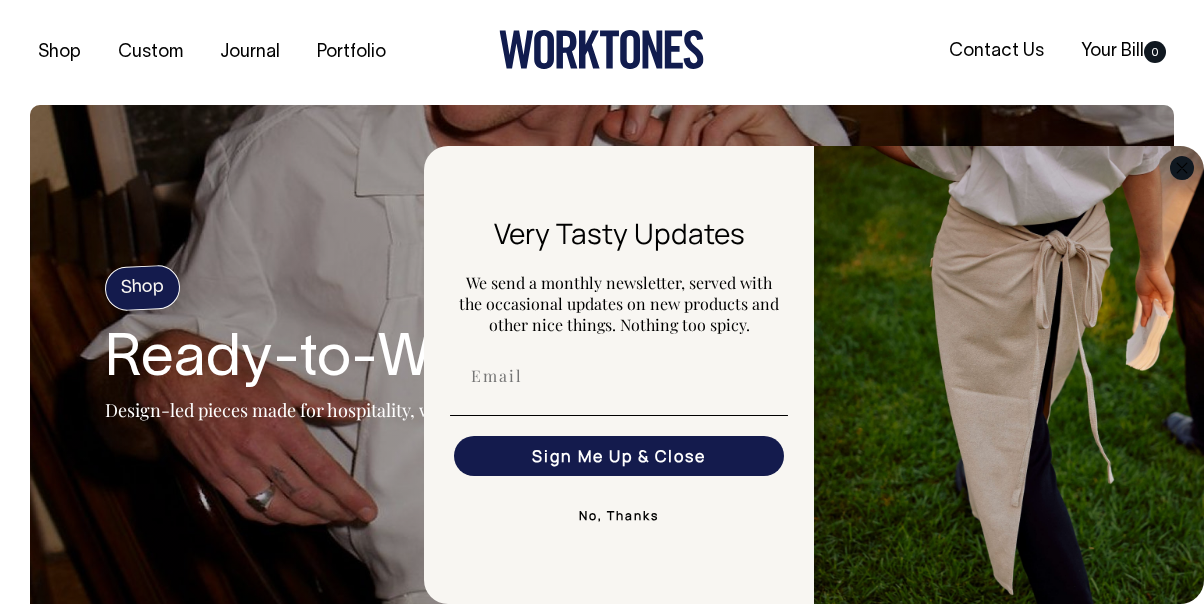 click at bounding box center [1182, 167] 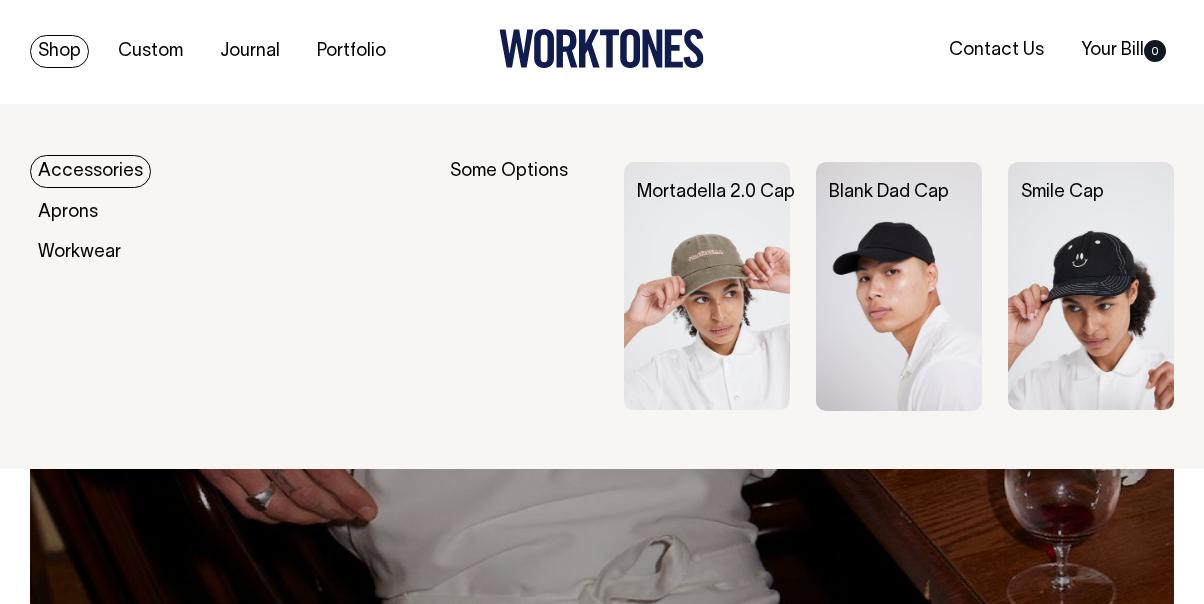 scroll, scrollTop: 0, scrollLeft: 0, axis: both 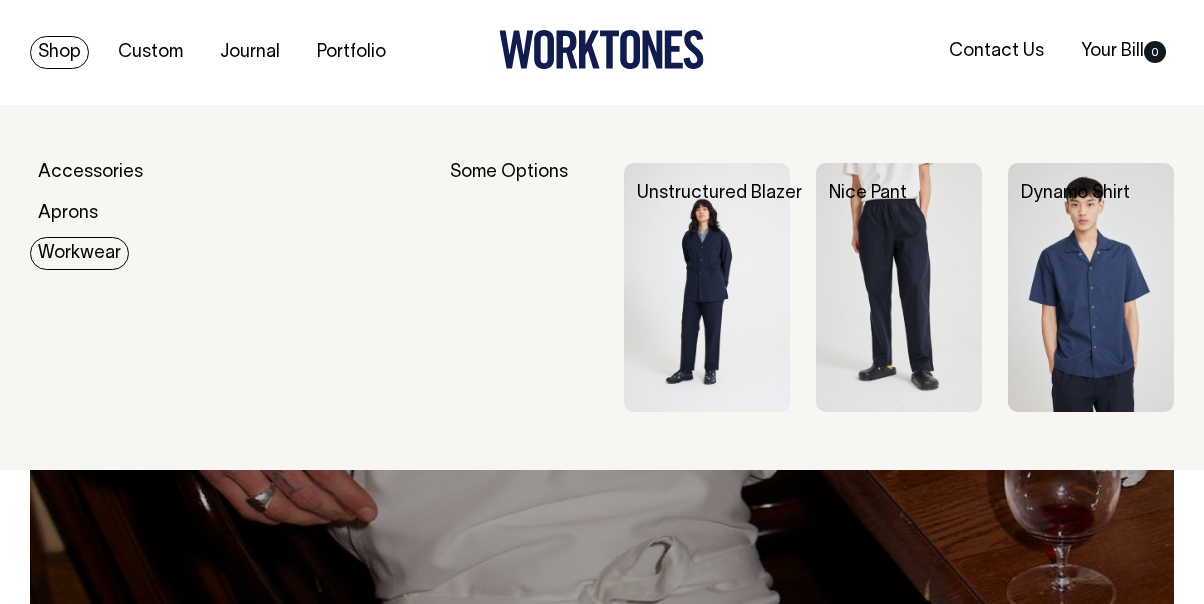 click on "Workwear" at bounding box center (79, 253) 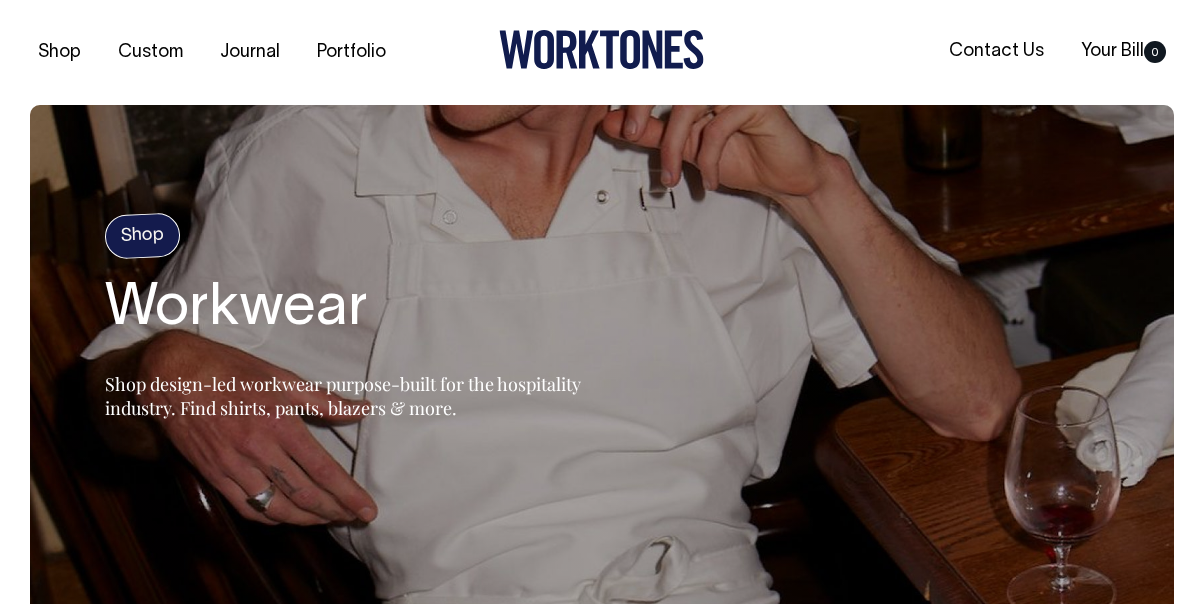 scroll, scrollTop: 0, scrollLeft: 0, axis: both 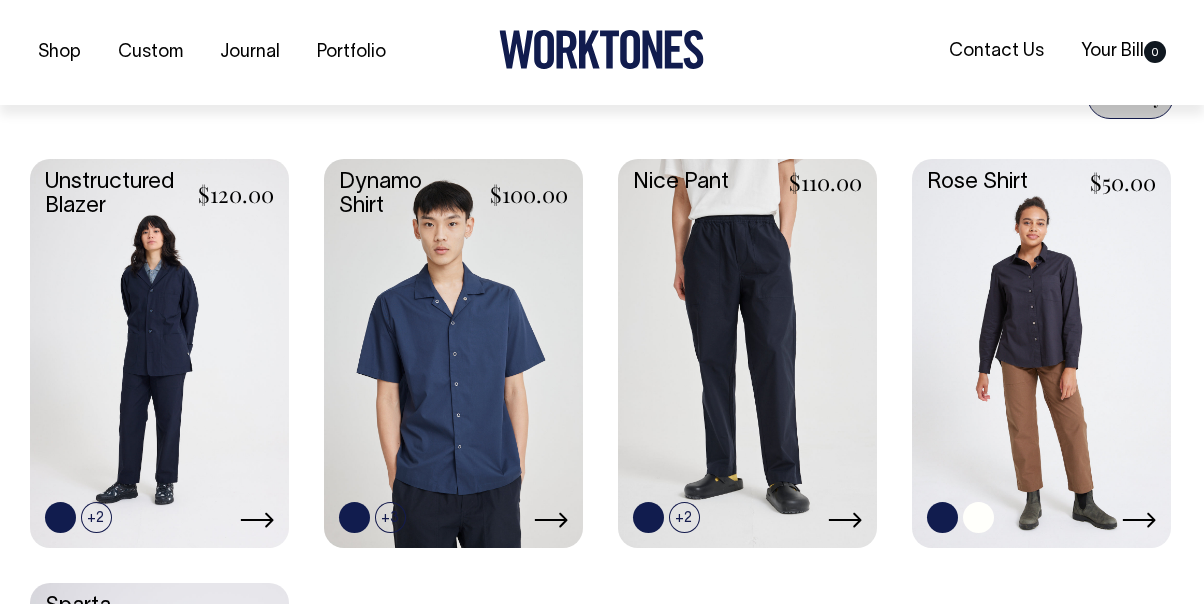 click at bounding box center [1041, 351] 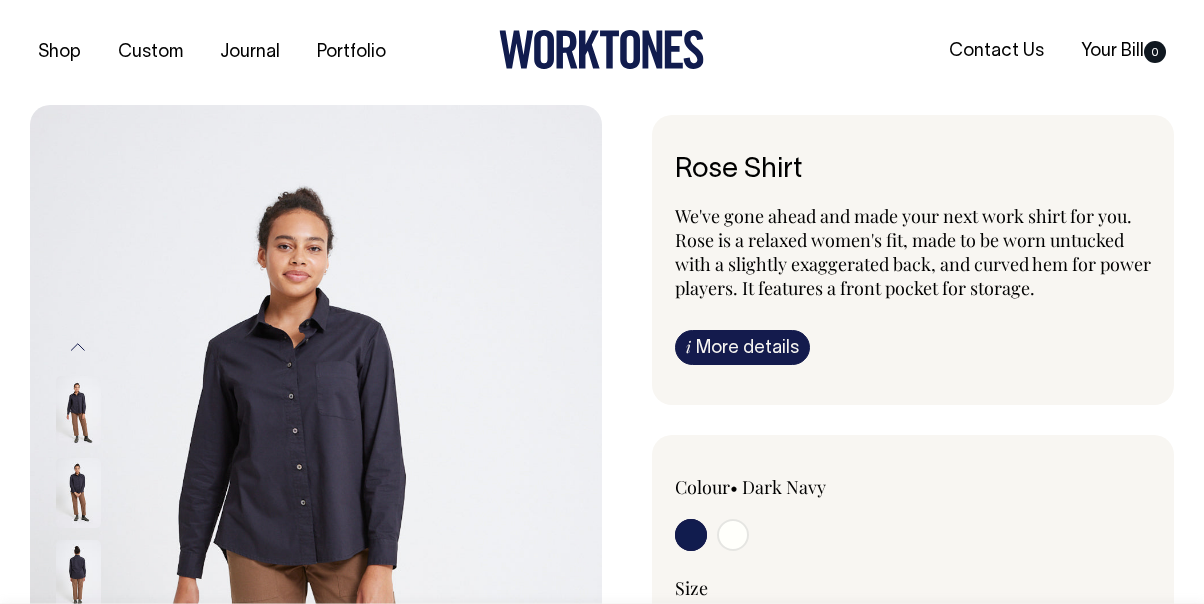 scroll, scrollTop: 0, scrollLeft: 0, axis: both 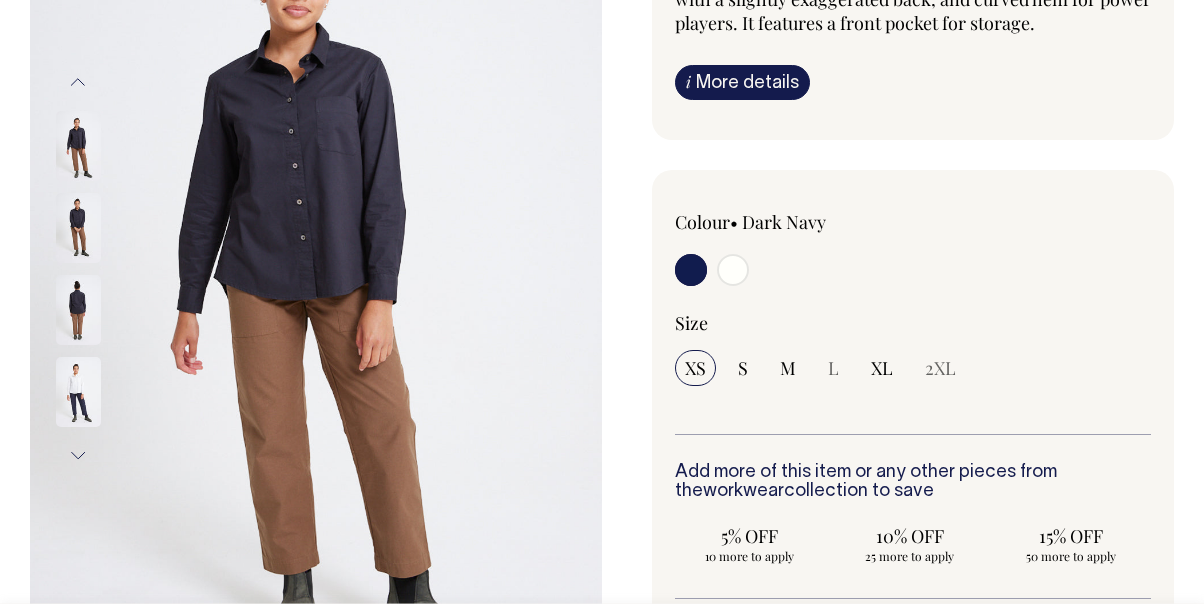 click at bounding box center [691, 270] 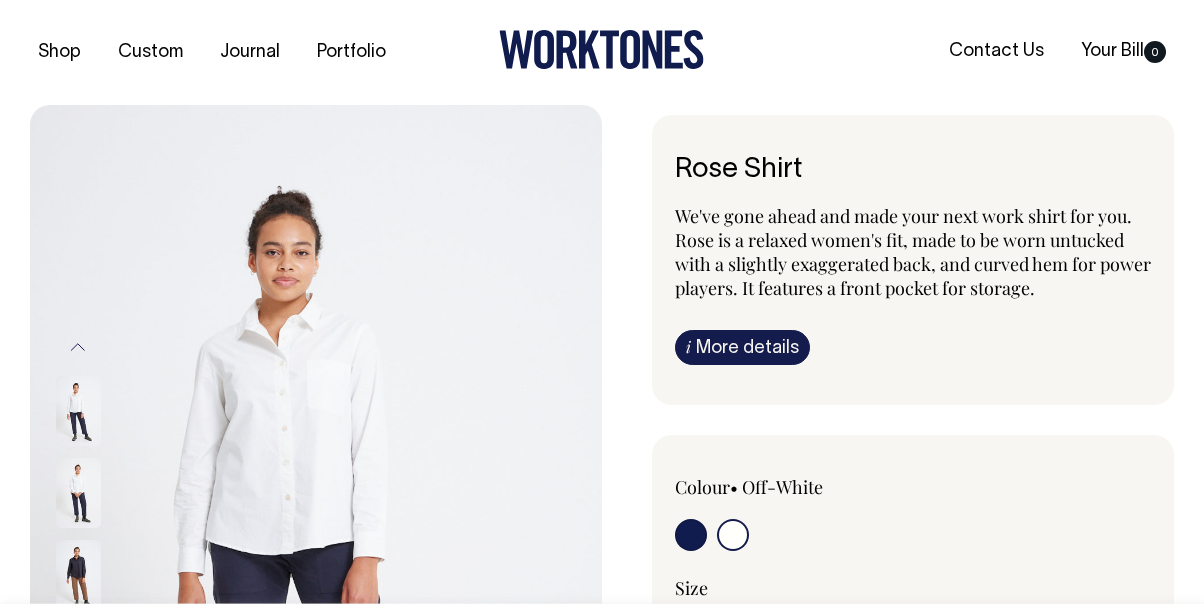 scroll, scrollTop: 0, scrollLeft: 0, axis: both 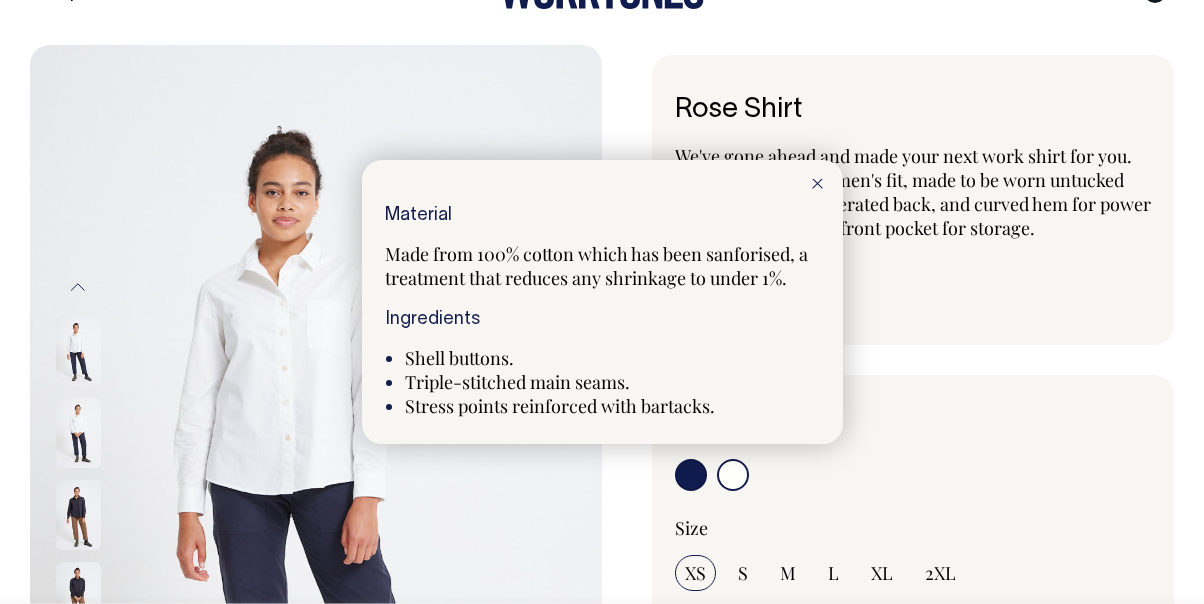 click at bounding box center [817, 184] 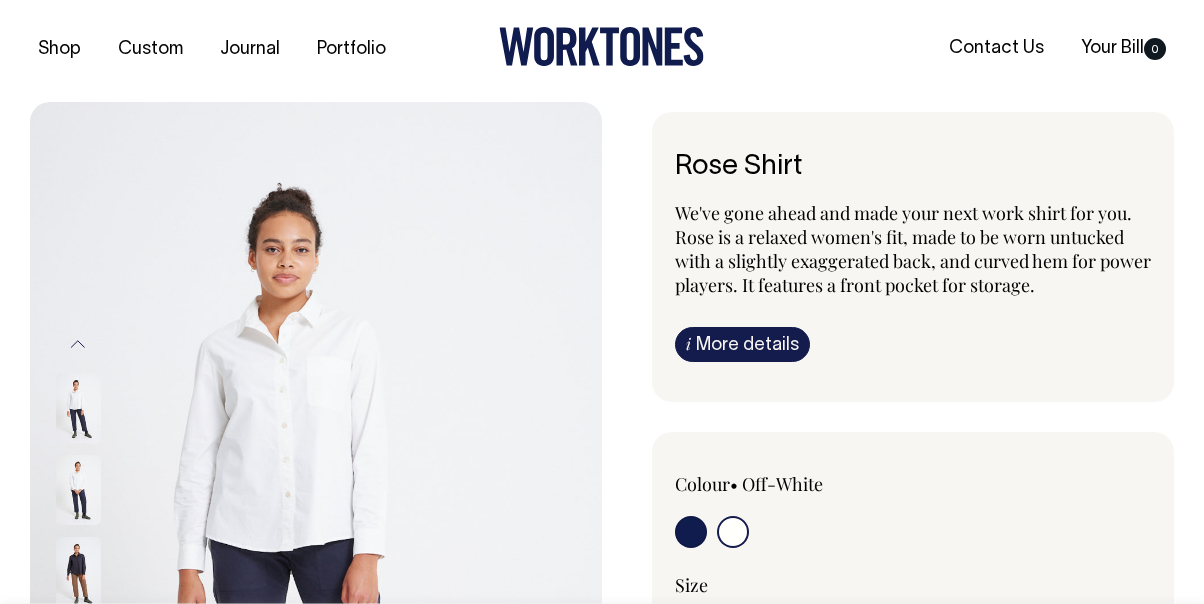 scroll, scrollTop: 0, scrollLeft: 0, axis: both 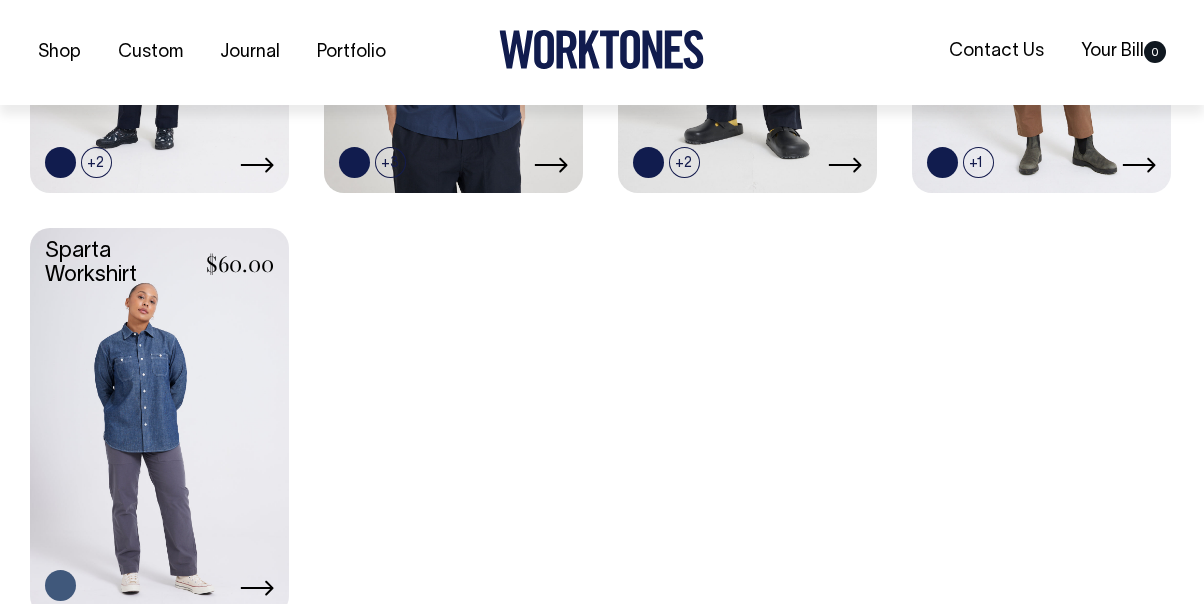 click at bounding box center (159, 420) 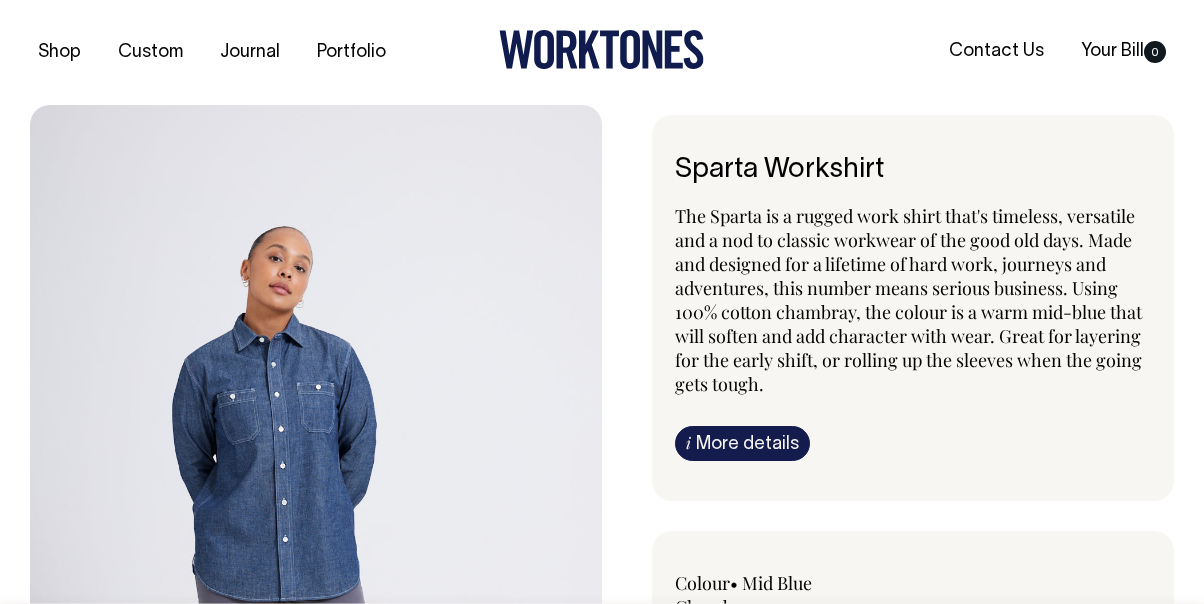 scroll, scrollTop: 0, scrollLeft: 0, axis: both 